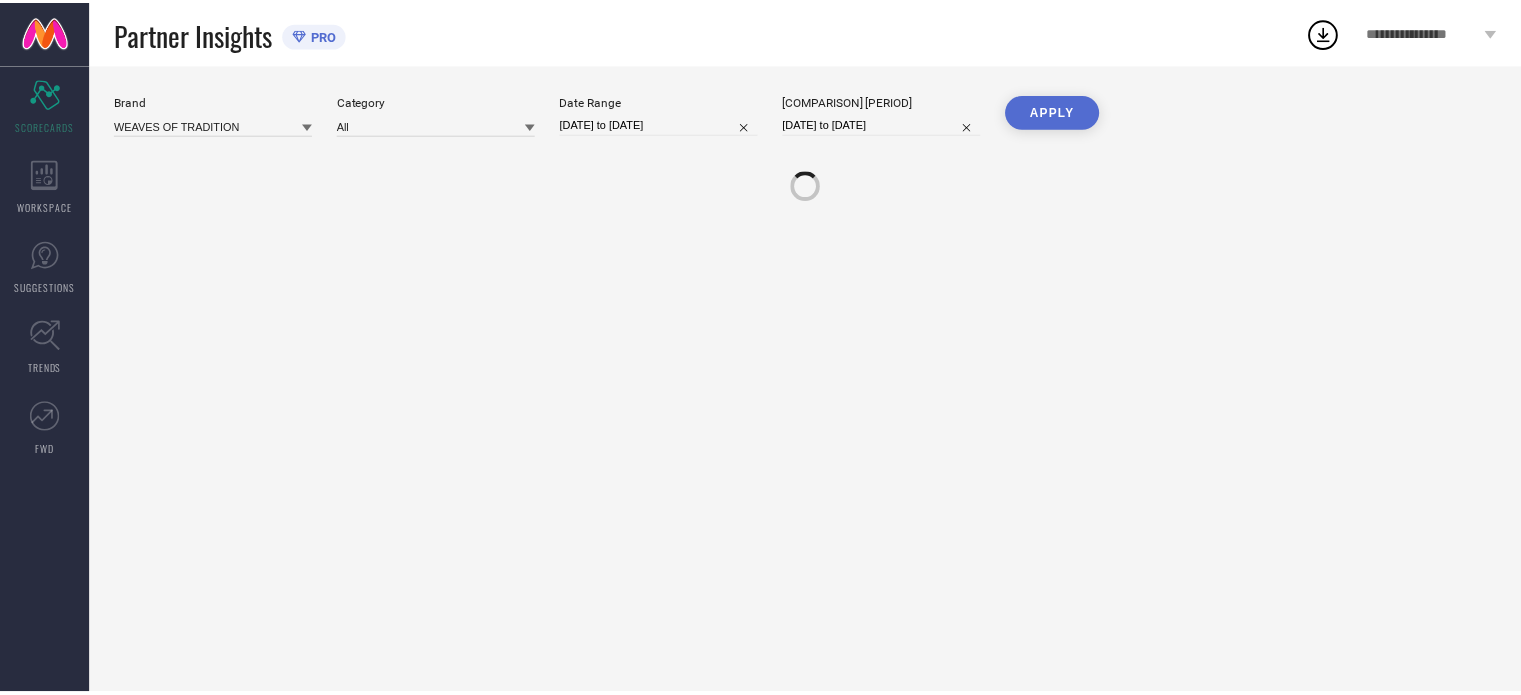 scroll, scrollTop: 0, scrollLeft: 0, axis: both 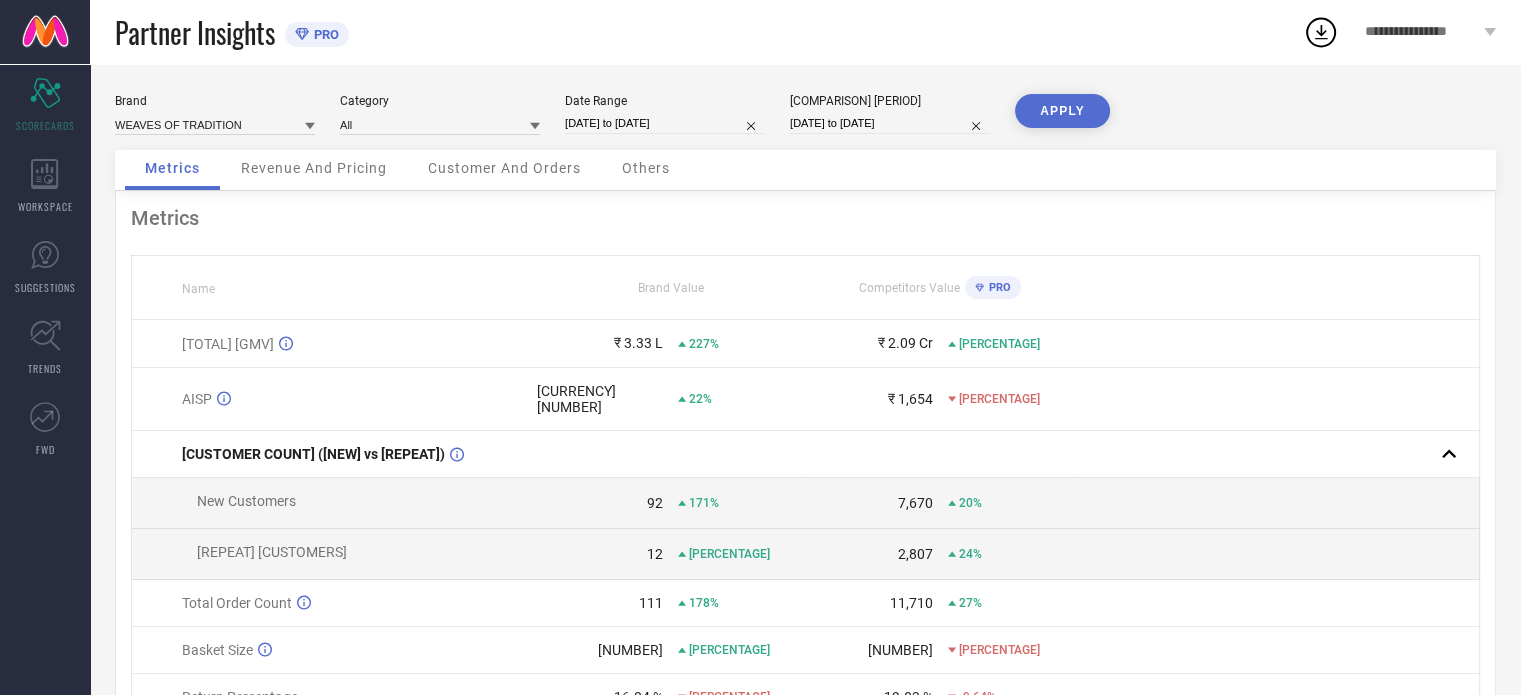 select on "5" 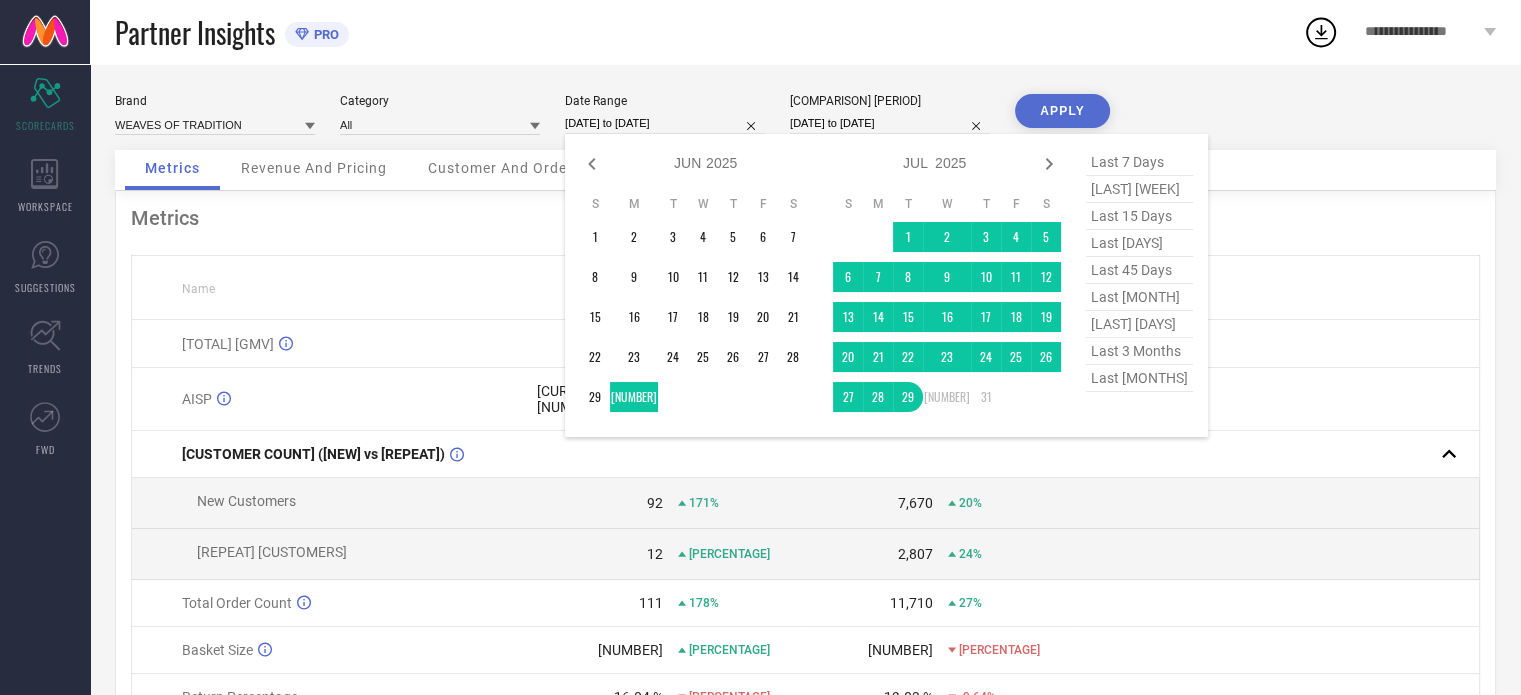 click on "29-06-2025 to 29-07-2025" at bounding box center [665, 123] 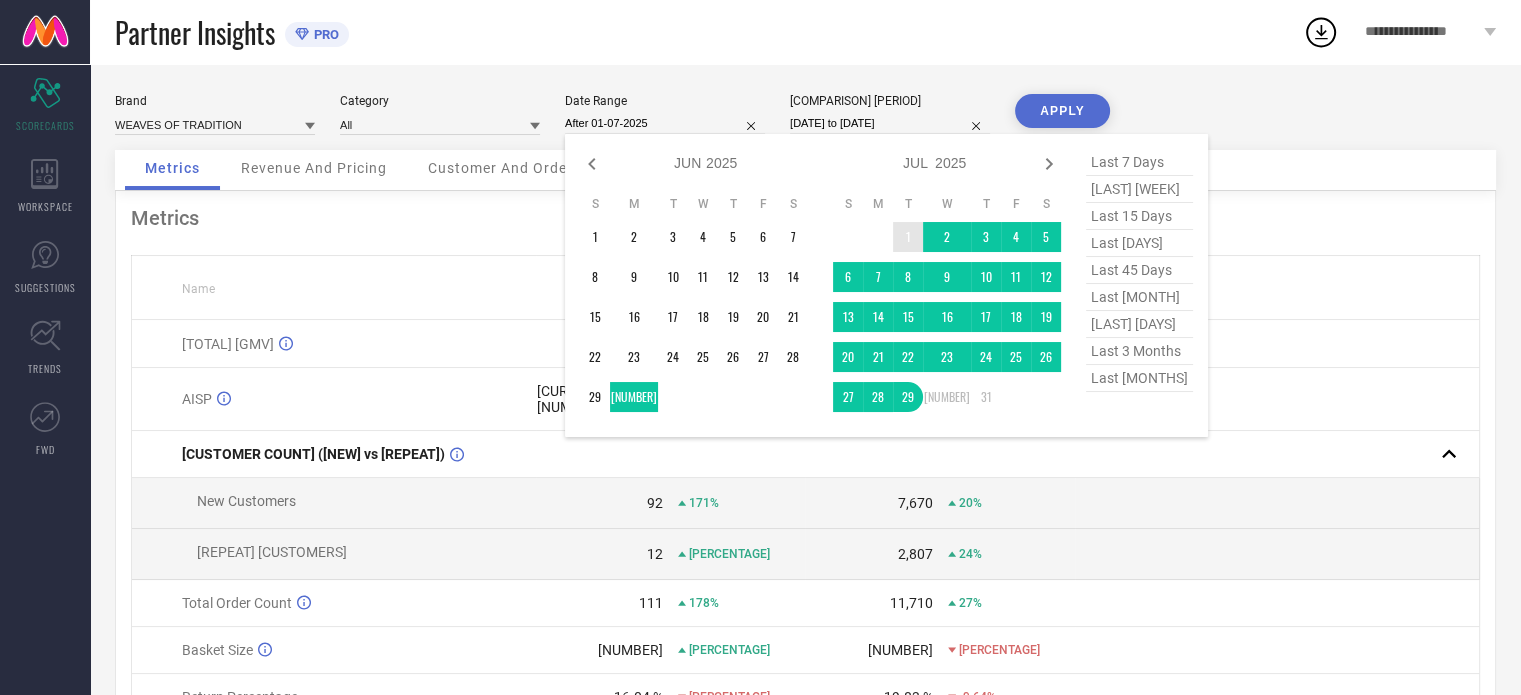 click on "1" at bounding box center [908, 237] 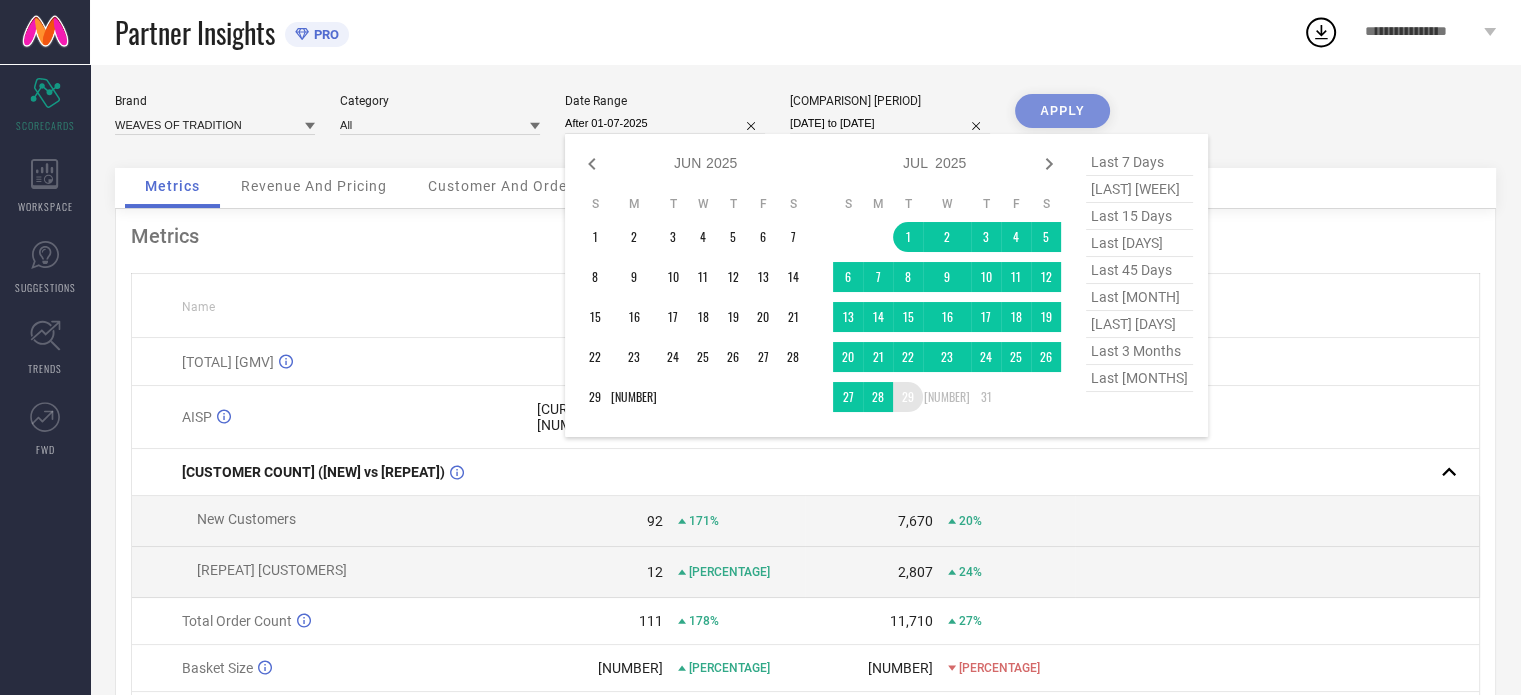 type on "[DATE] to [DATE]" 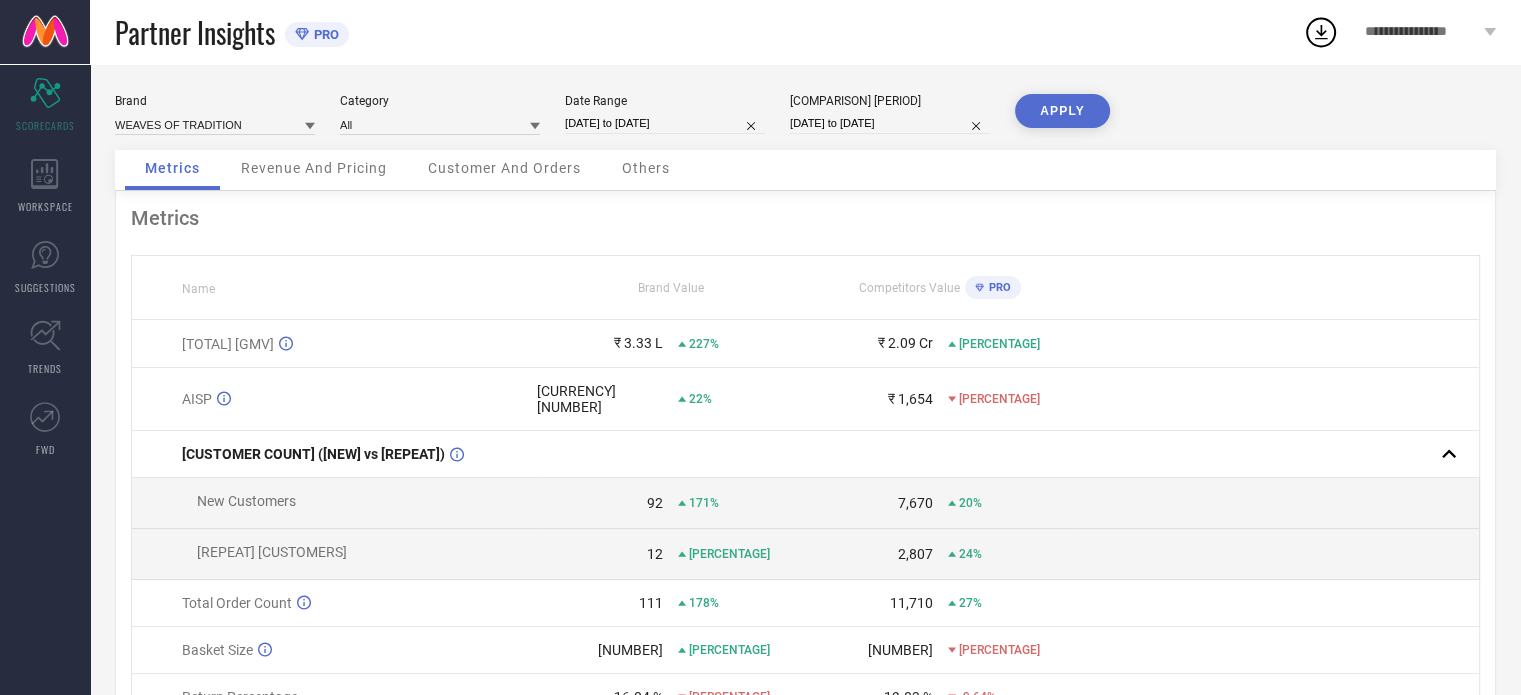click on "APPLY" at bounding box center [1062, 111] 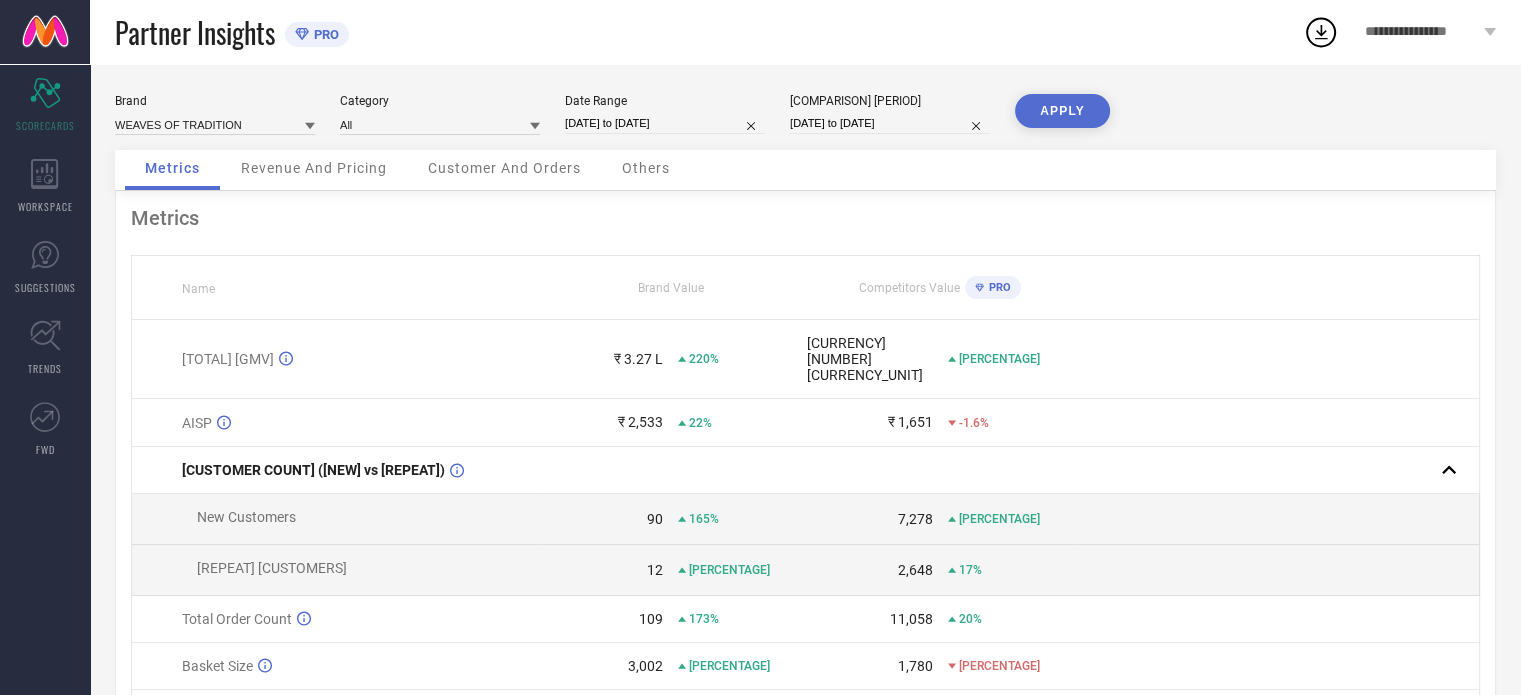 click on "Comparison Period 29-06-2024 to 29-07-2024" at bounding box center (890, 114) 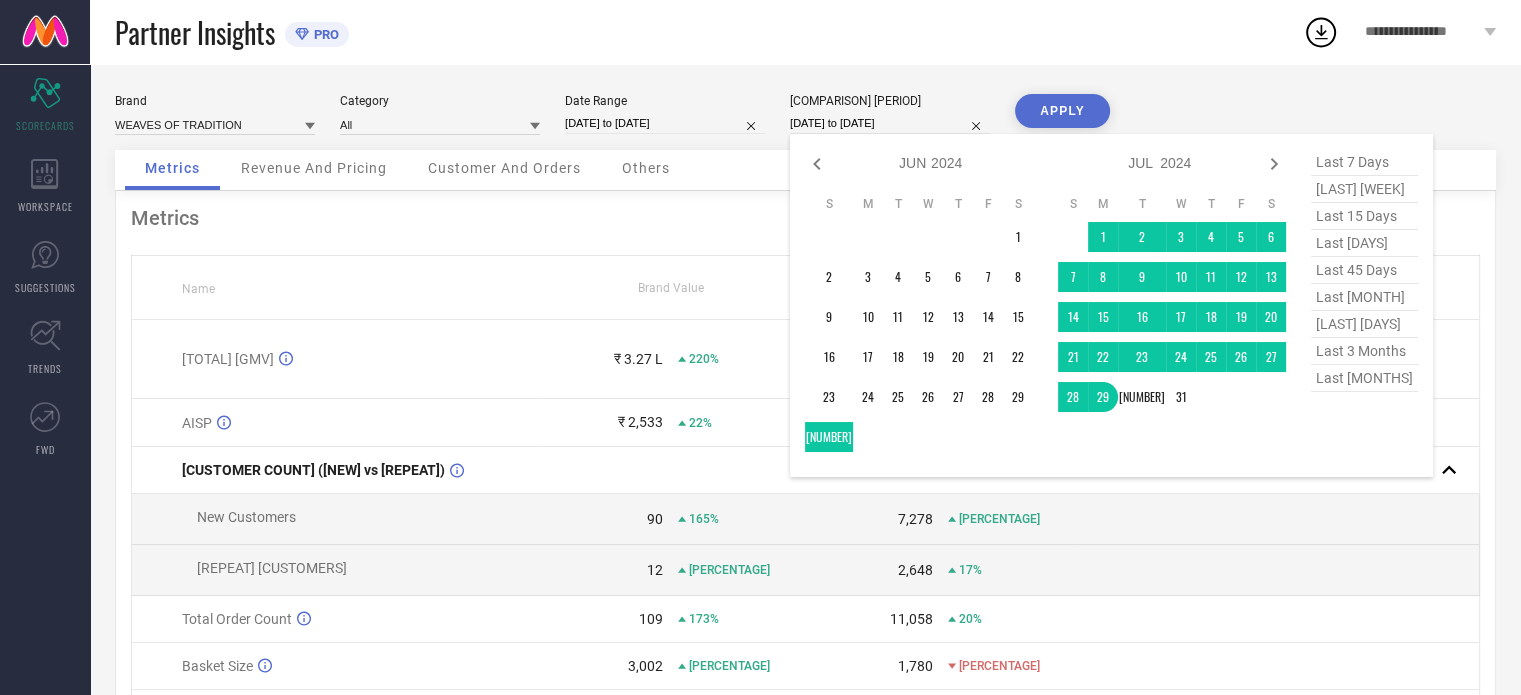 click on "29-06-2024 to 29-07-2024" at bounding box center (890, 123) 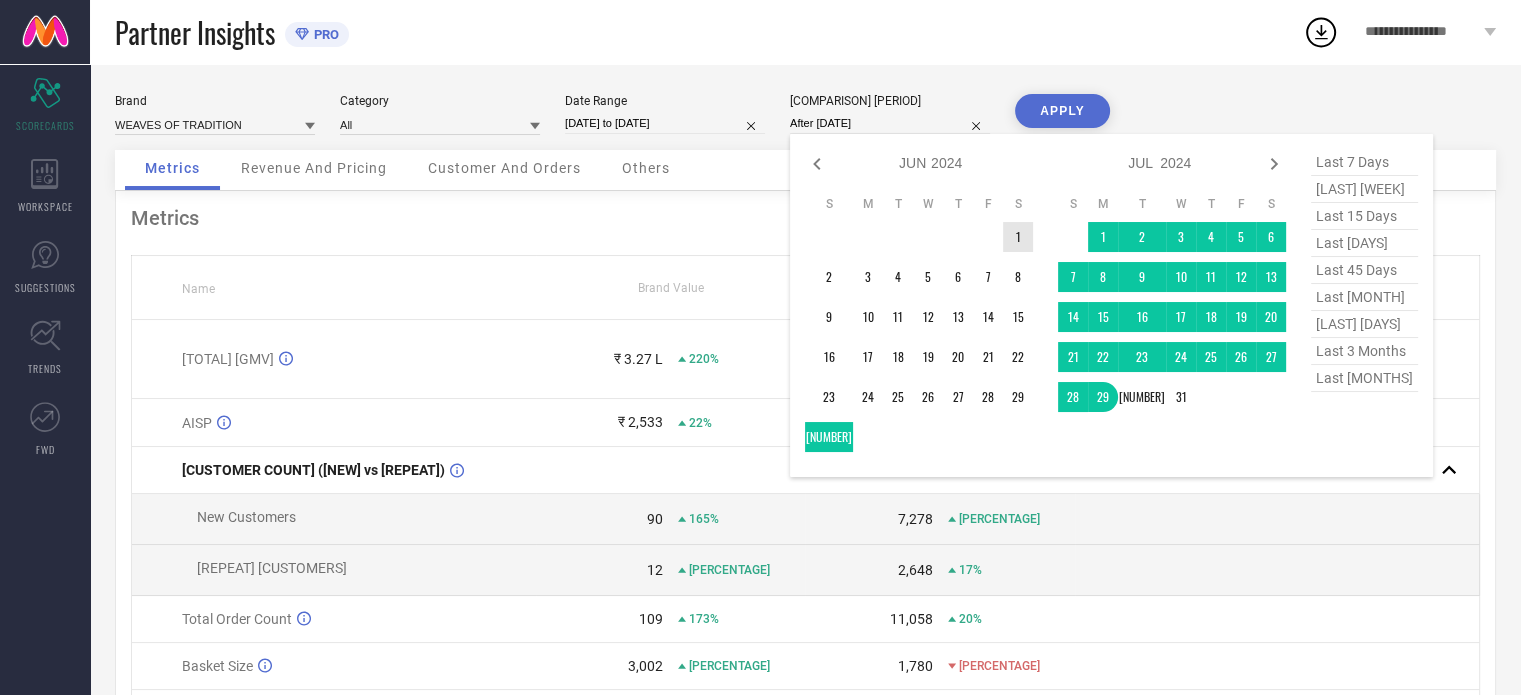 click on "1" at bounding box center (1018, 237) 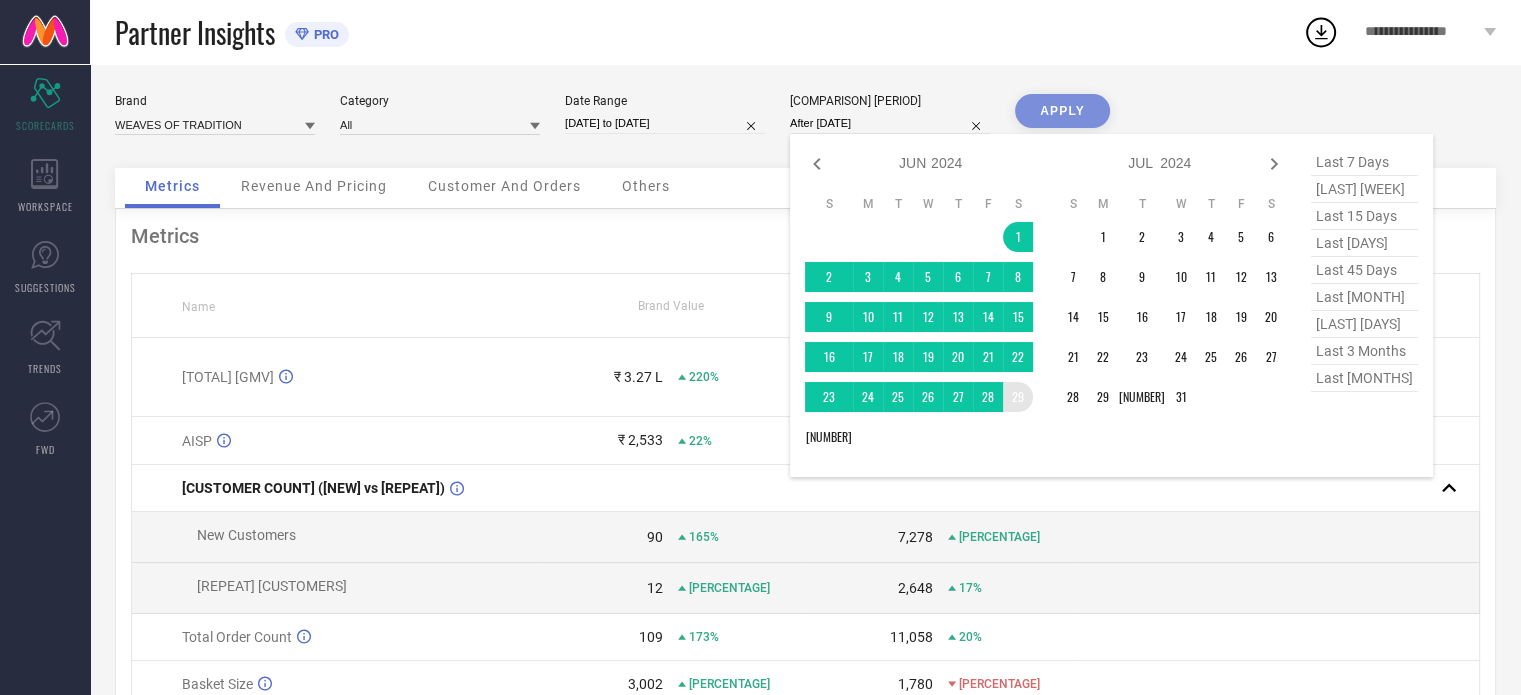 type on "01-06-2024 to 29-06-2024" 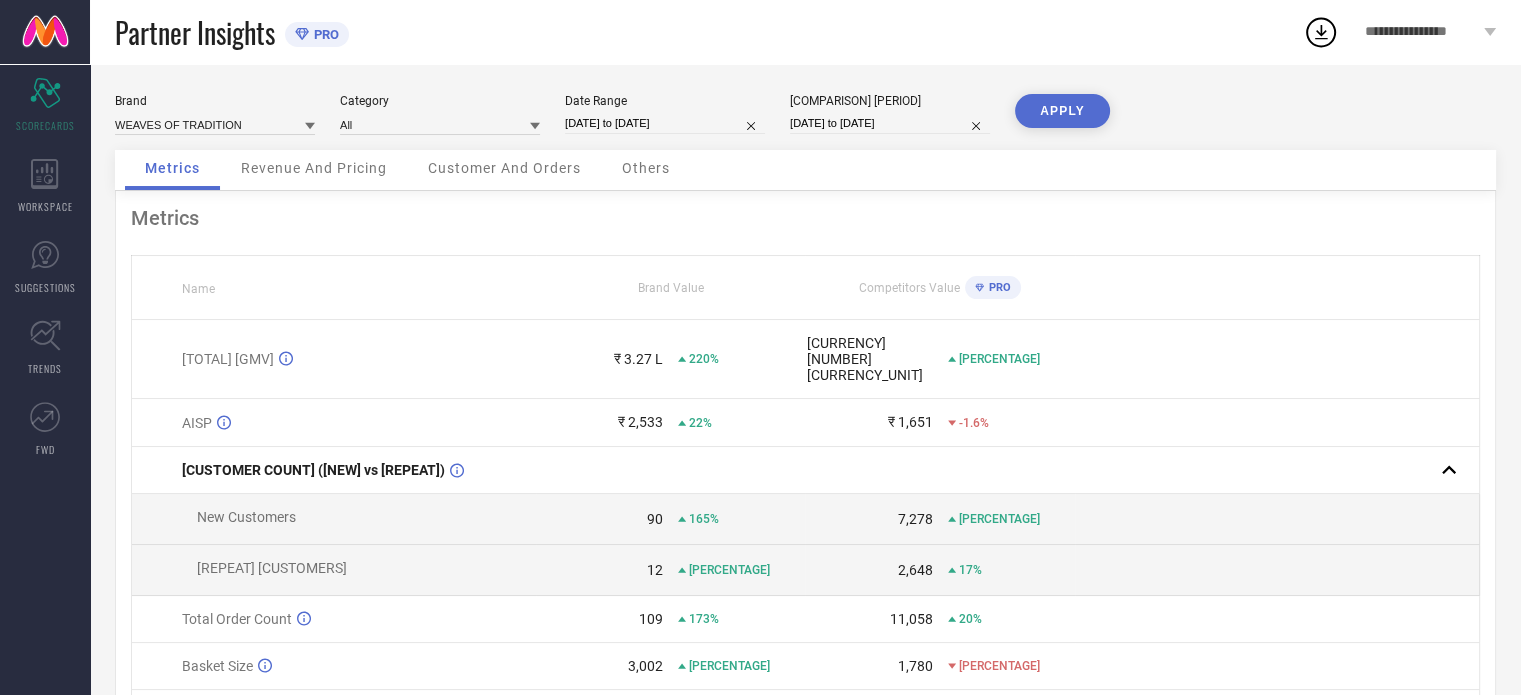 click on "01-06-2024 to 29-06-2024" at bounding box center (890, 123) 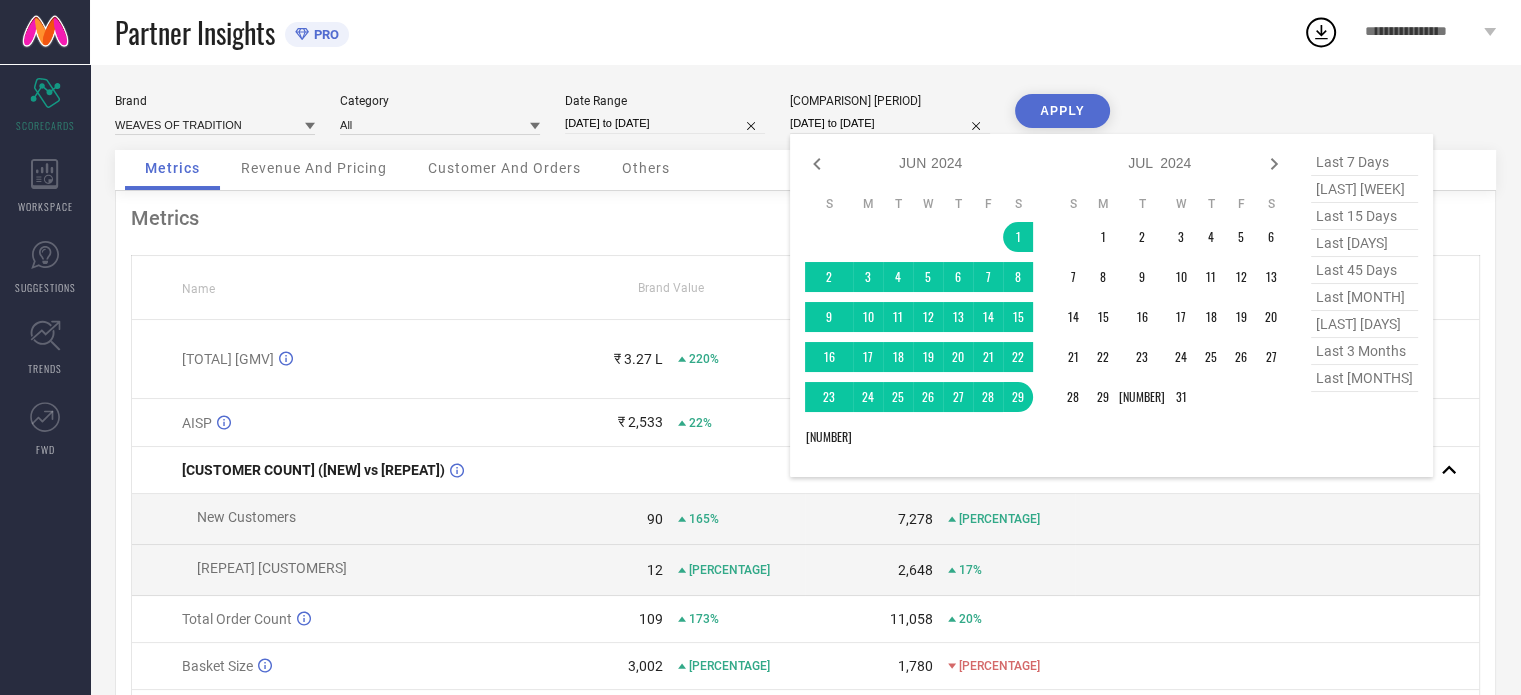 click on "last month" at bounding box center [1364, 297] 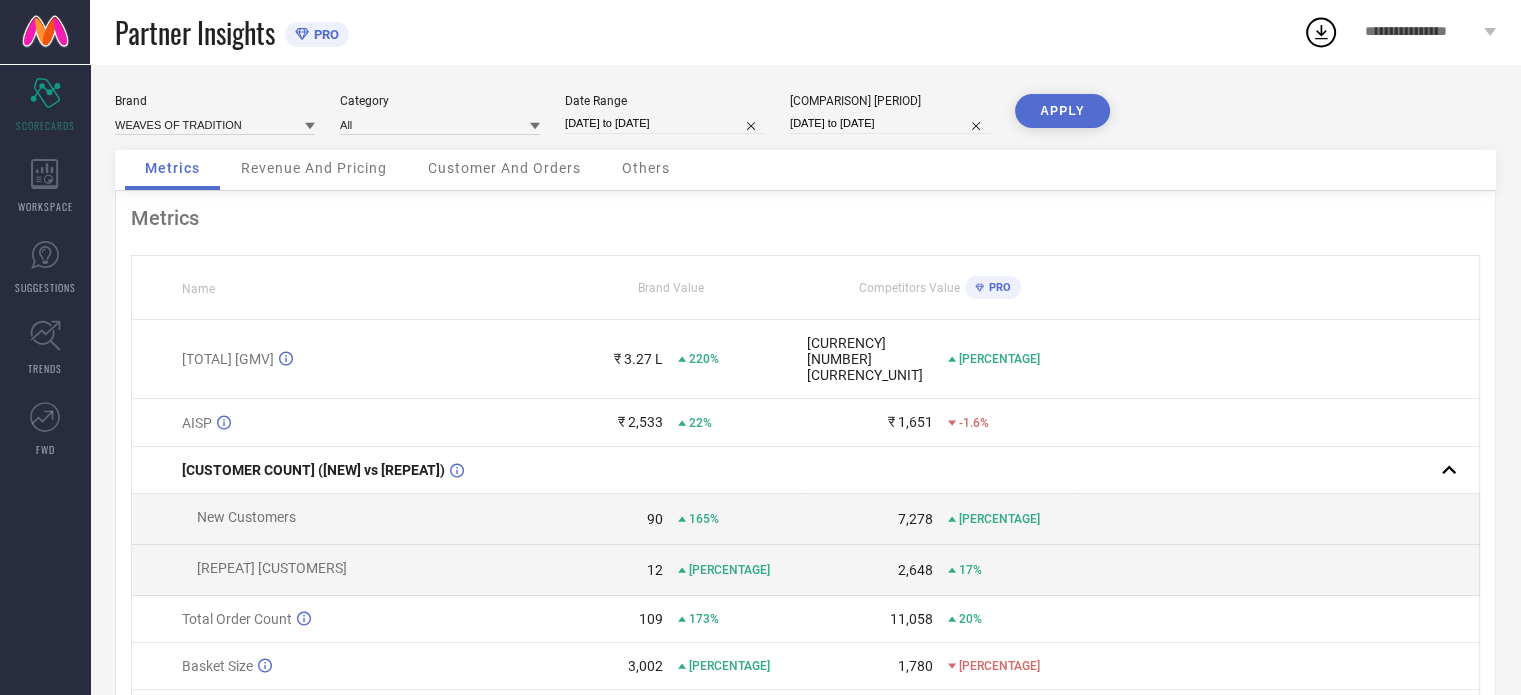 click on "[DATE] to [DATE]" at bounding box center (890, 123) 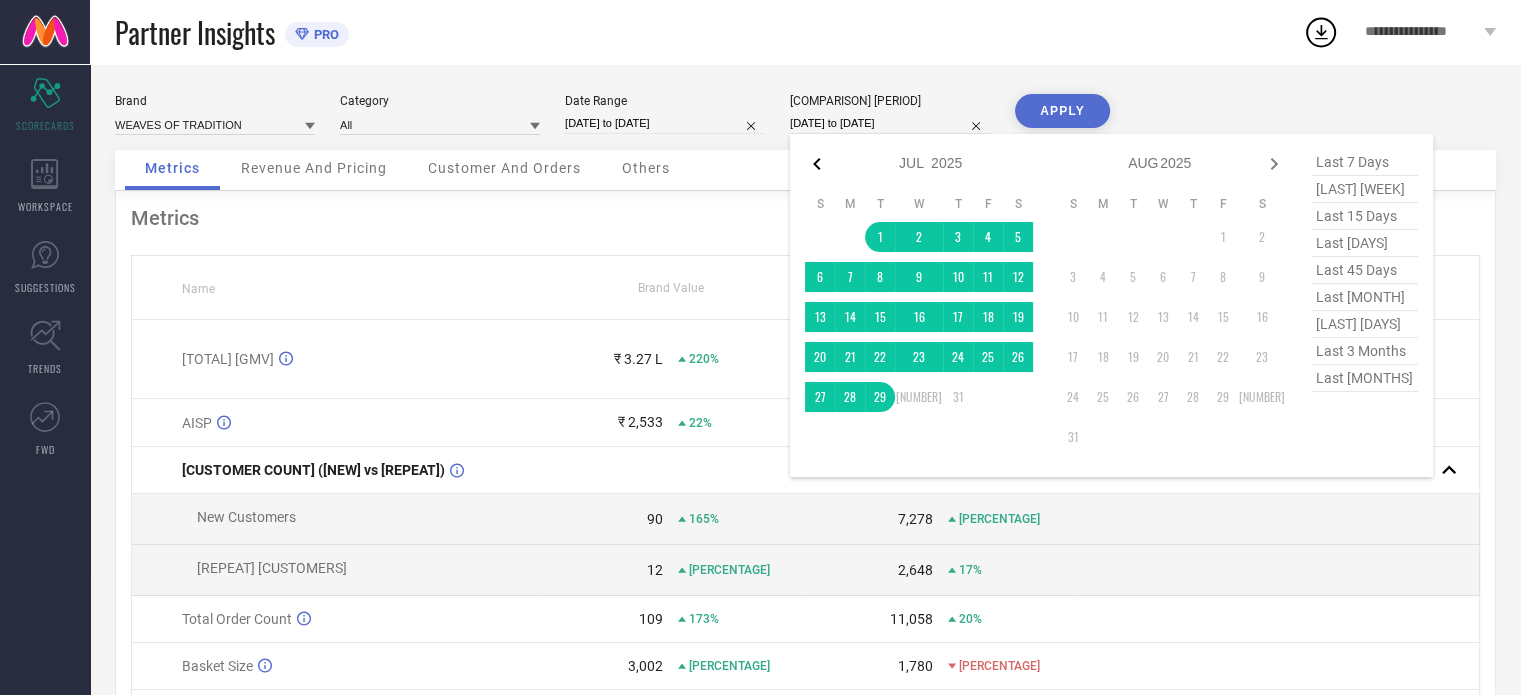 click 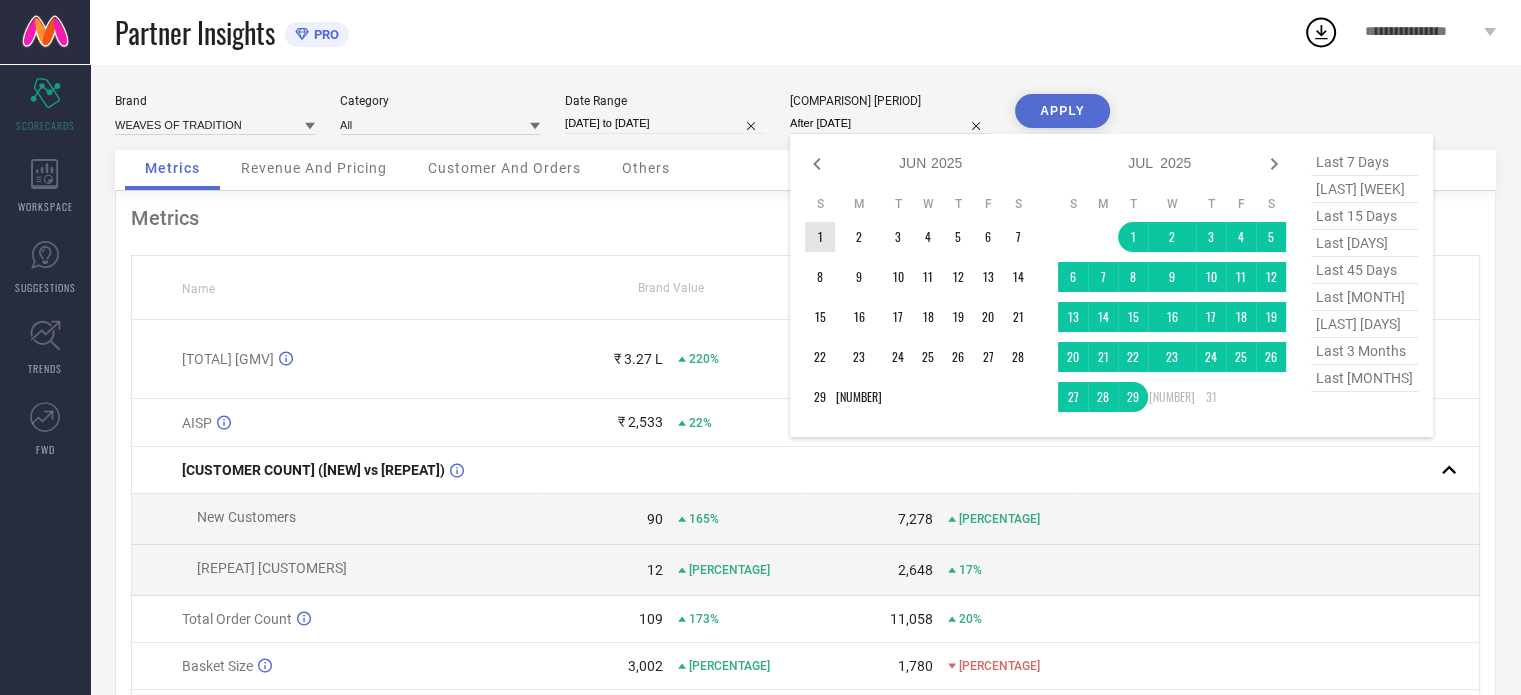 click on "1" at bounding box center [820, 237] 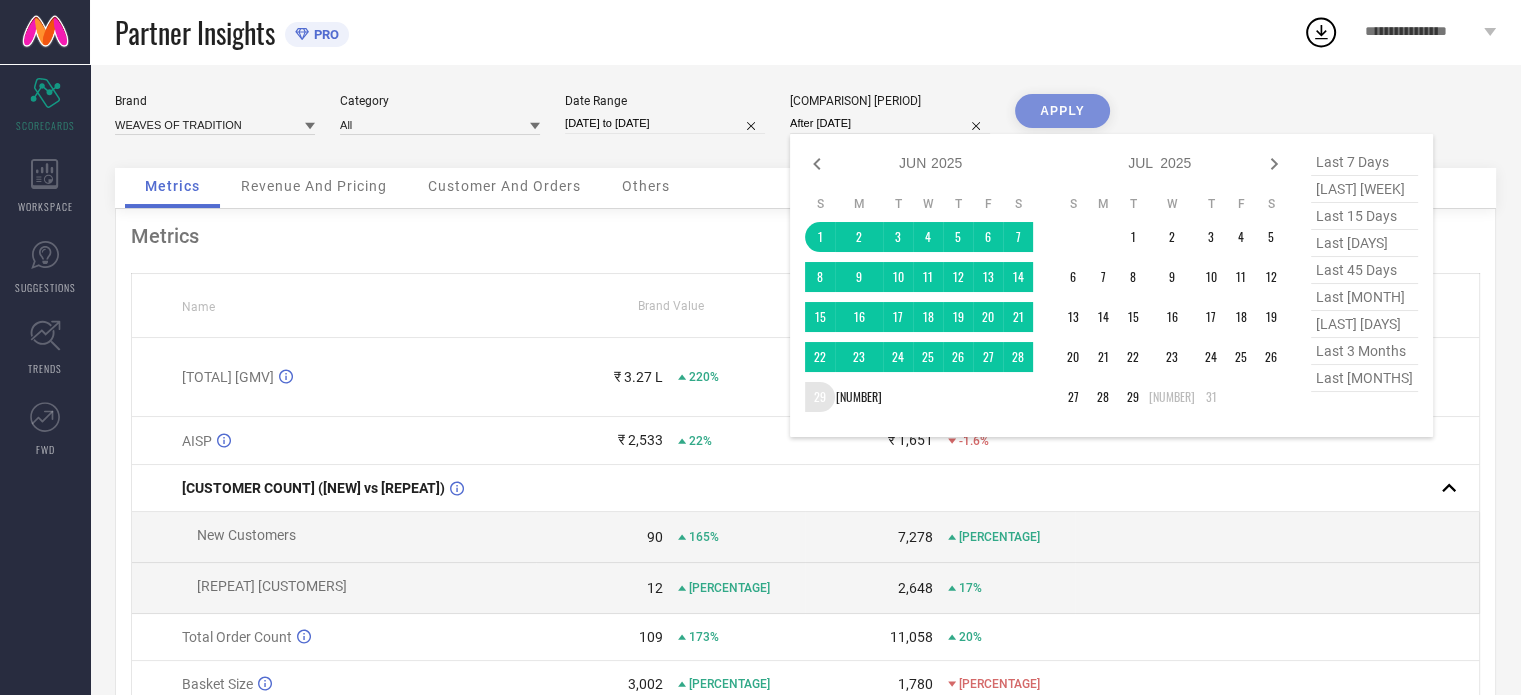 type on "[DATE] to [DATE]" 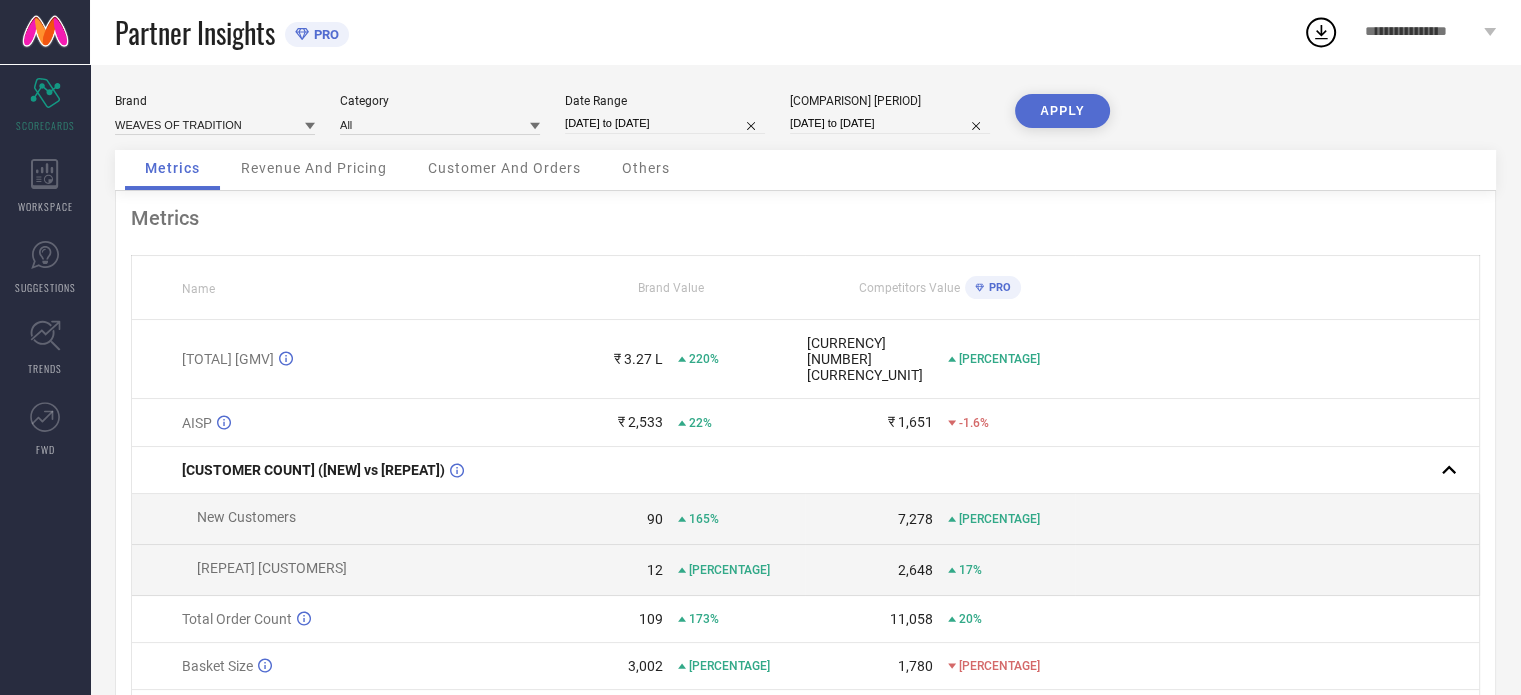click on "APPLY" at bounding box center (1062, 111) 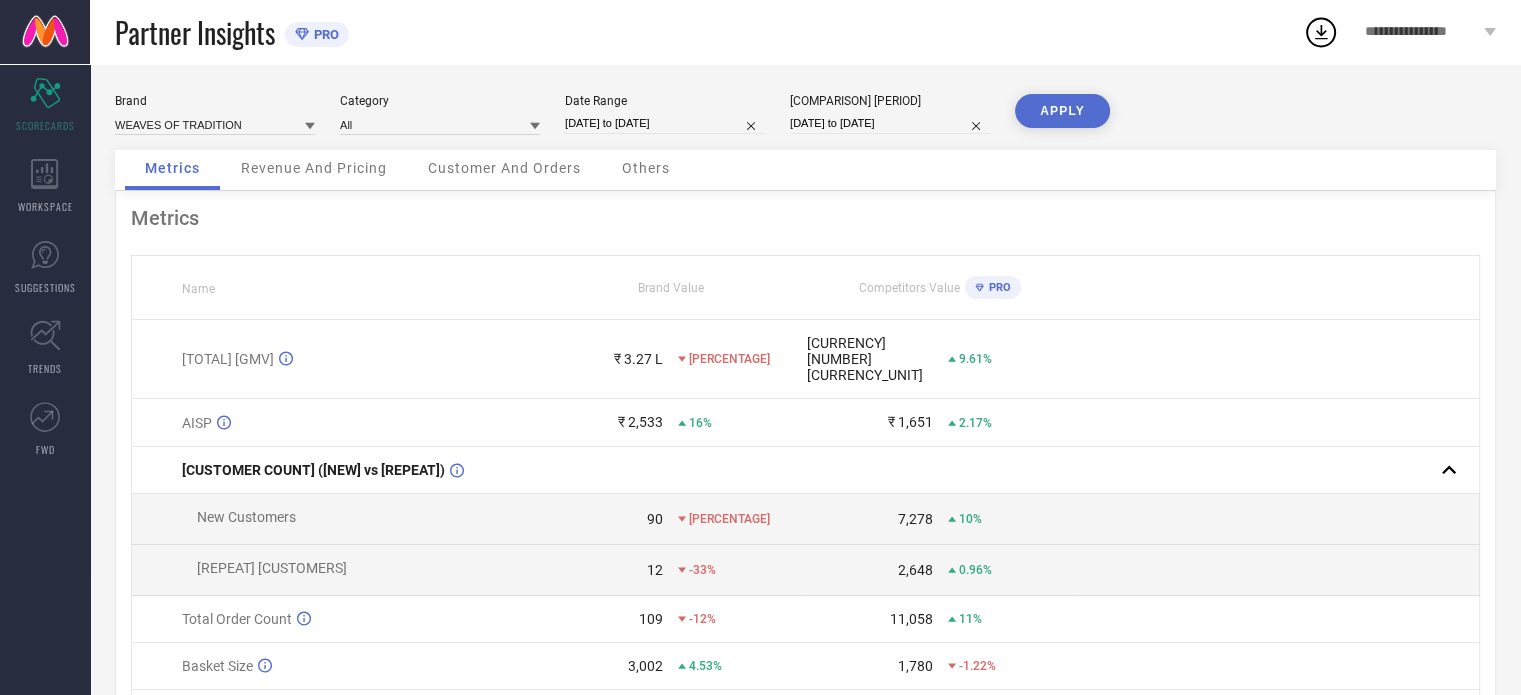 click on "Revenue And Pricing" at bounding box center [314, 168] 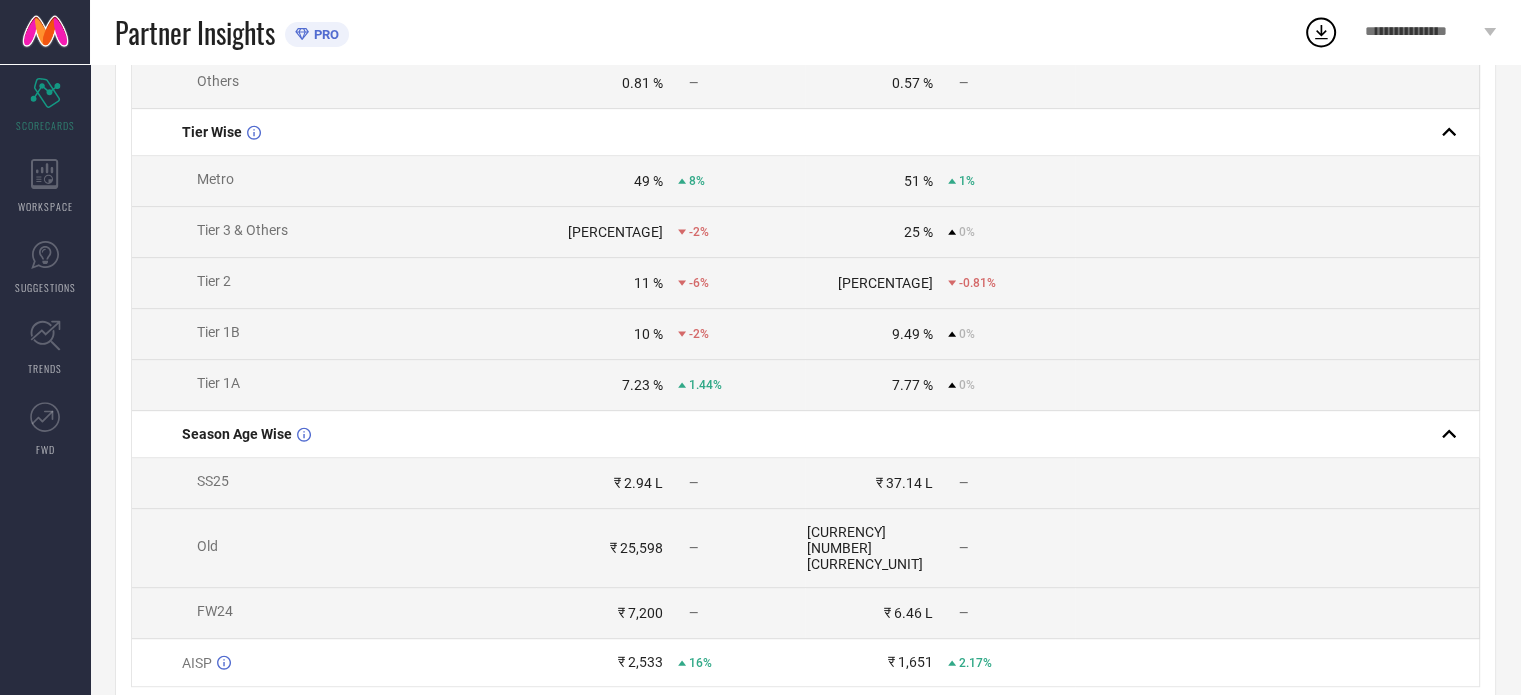 scroll, scrollTop: 0, scrollLeft: 0, axis: both 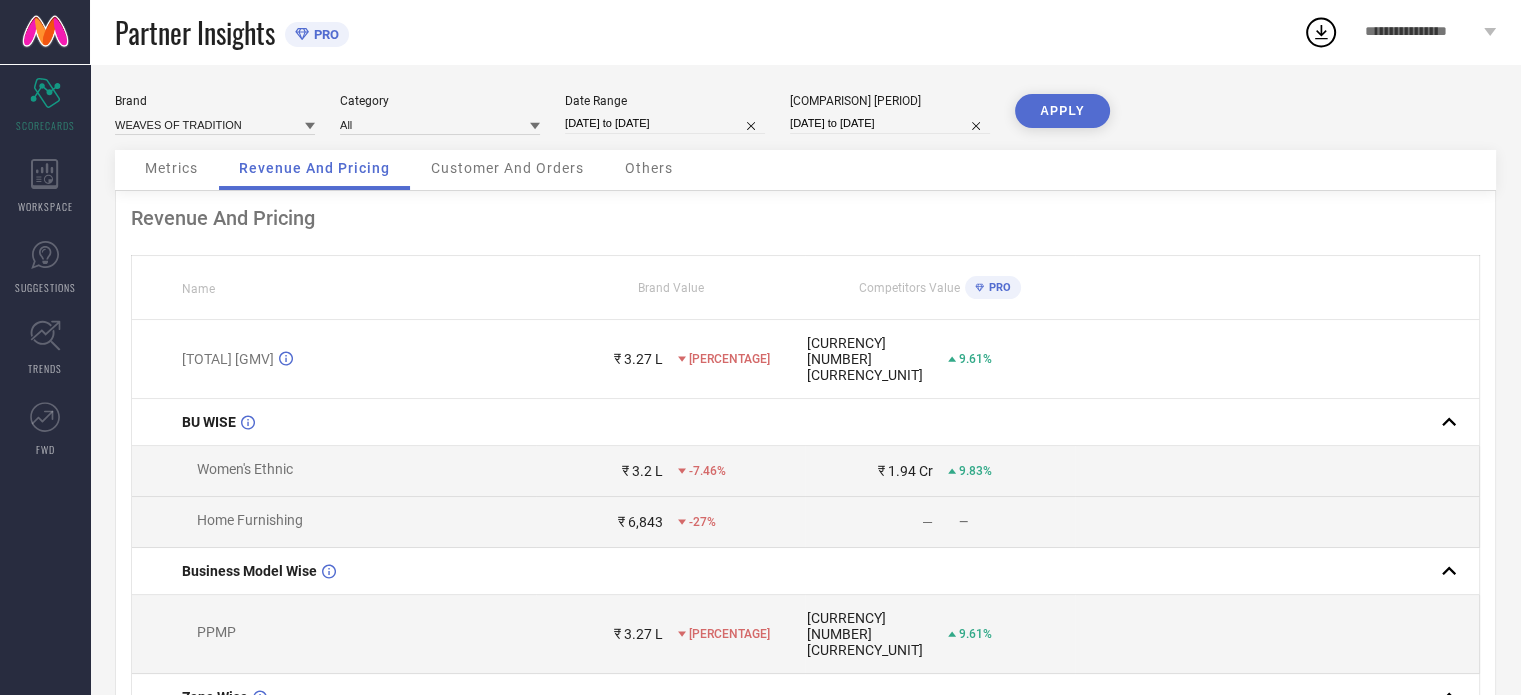 click at bounding box center [45, 32] 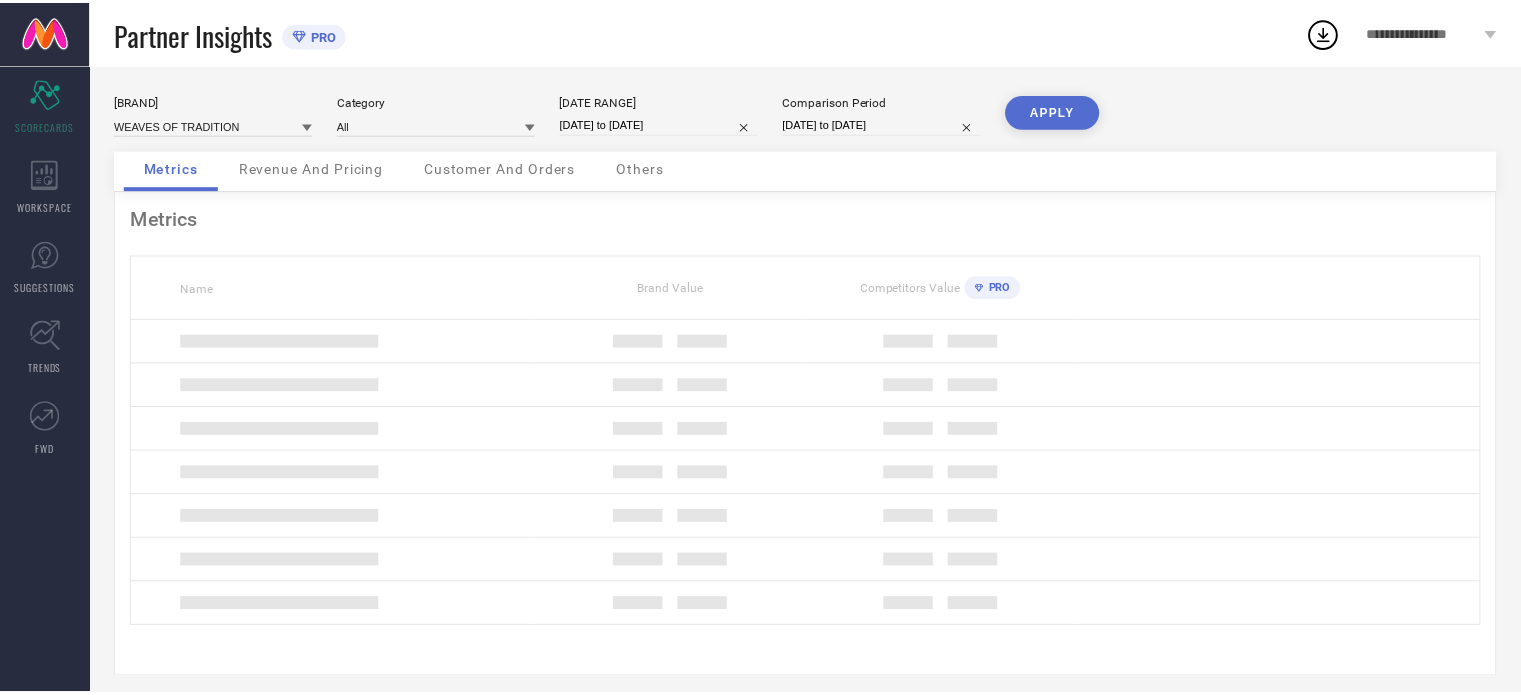scroll, scrollTop: 0, scrollLeft: 0, axis: both 